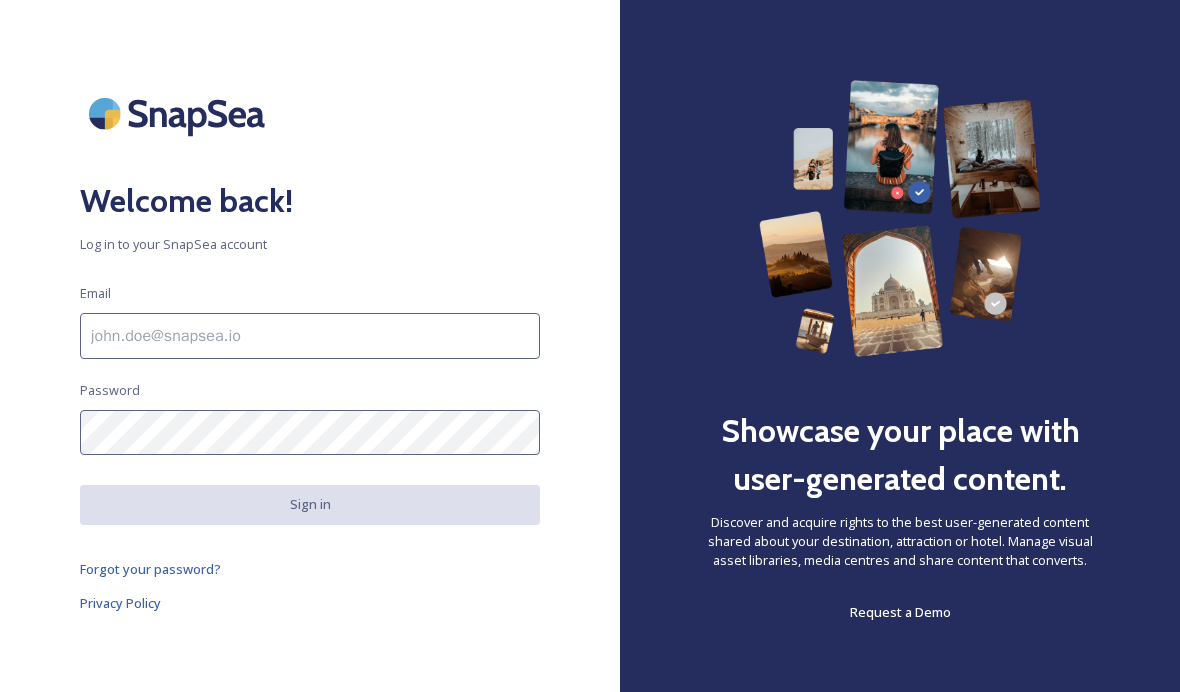 scroll, scrollTop: 0, scrollLeft: 0, axis: both 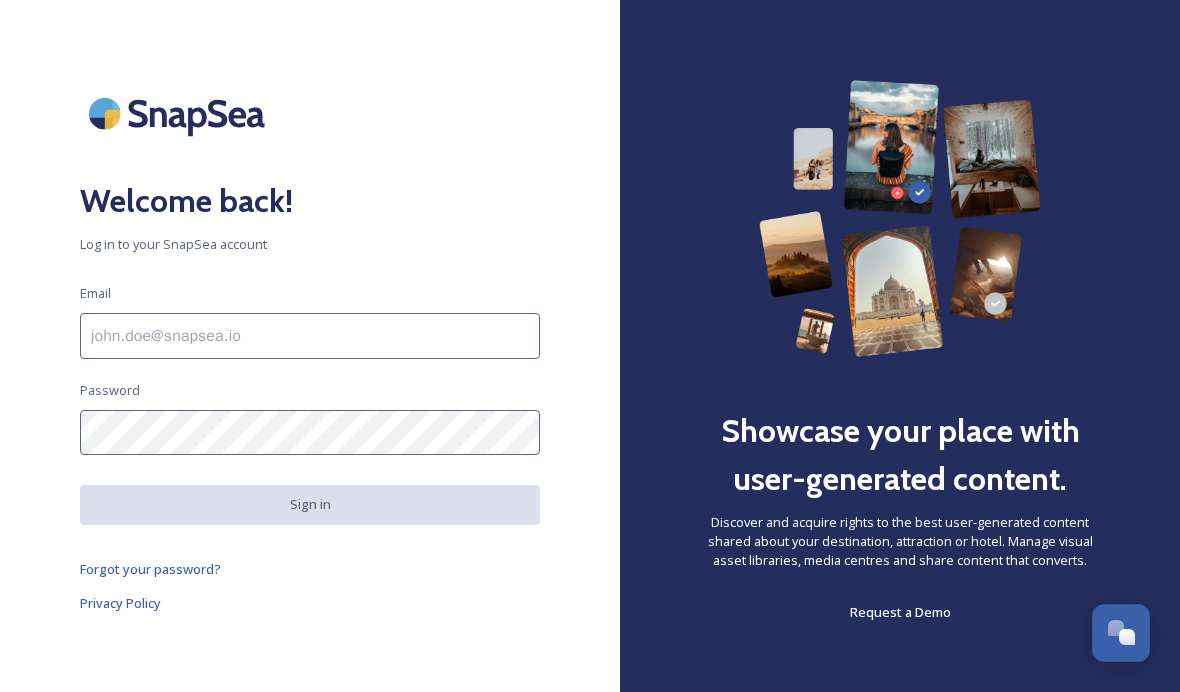 click at bounding box center (310, 336) 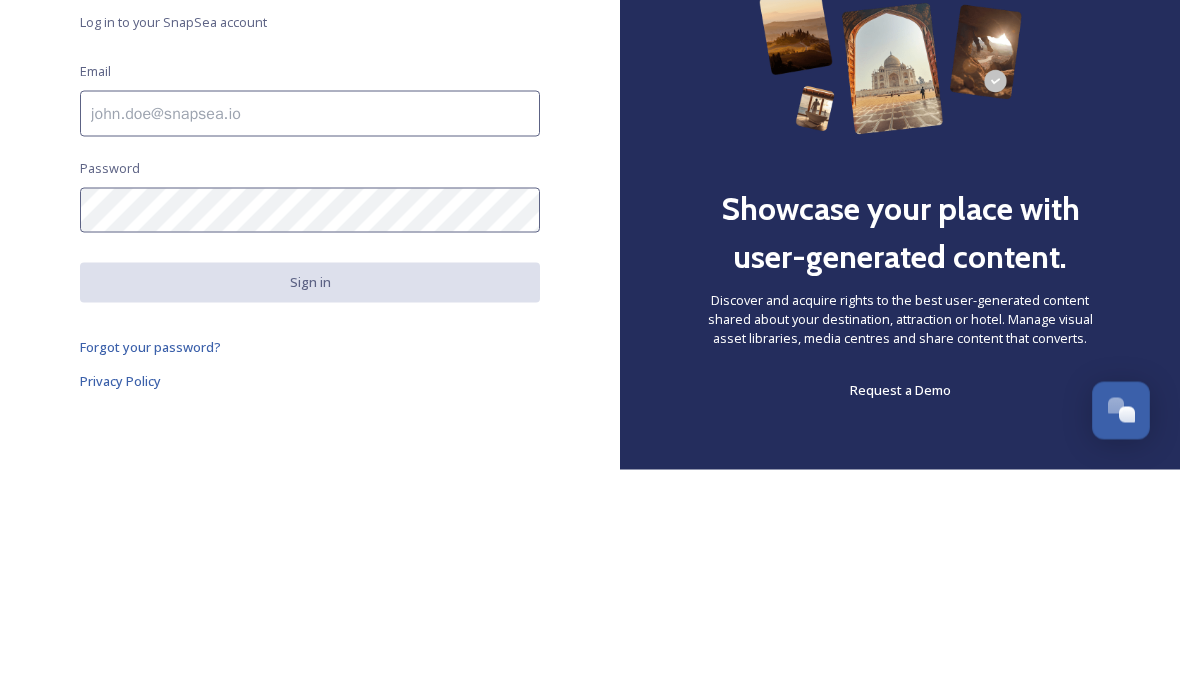 type on "[PERSON_NAME][EMAIL_ADDRESS][DOMAIN_NAME]" 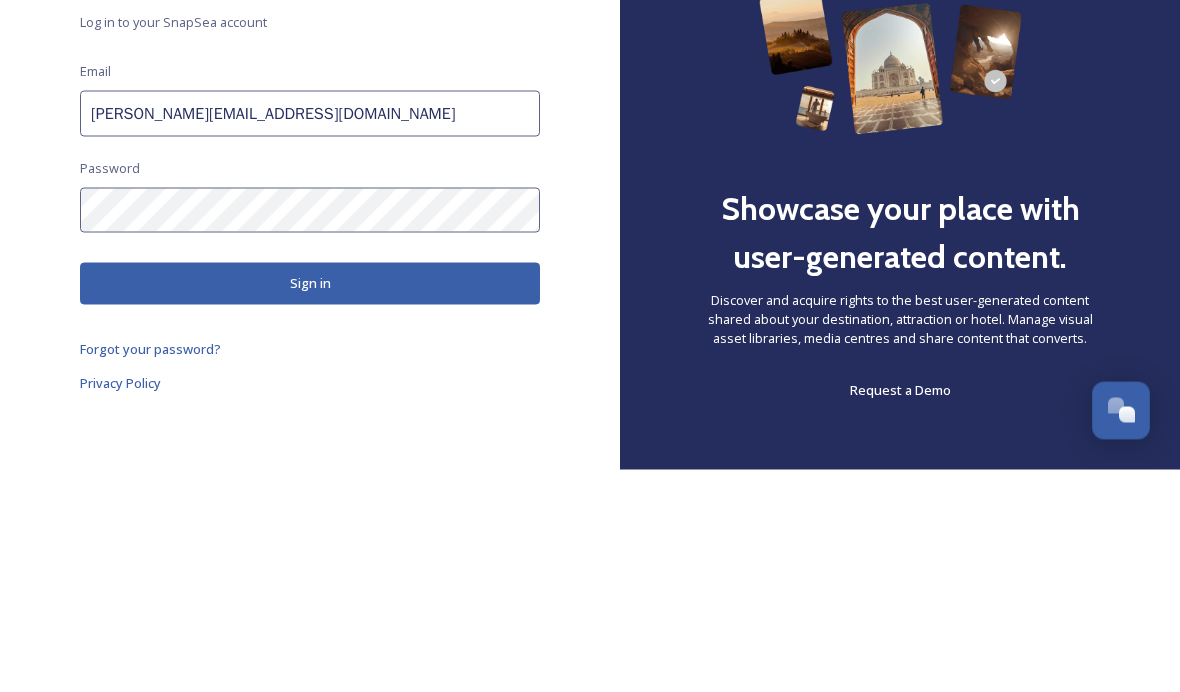 scroll, scrollTop: 82, scrollLeft: 0, axis: vertical 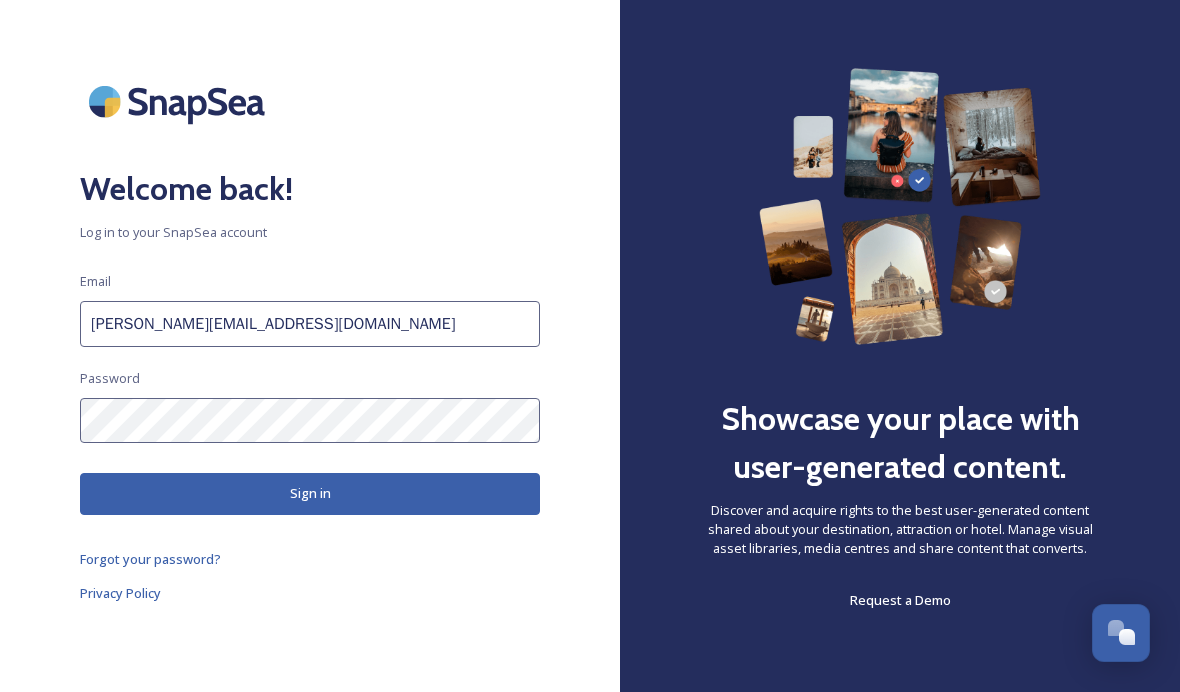 click on "Sign in" at bounding box center [310, 493] 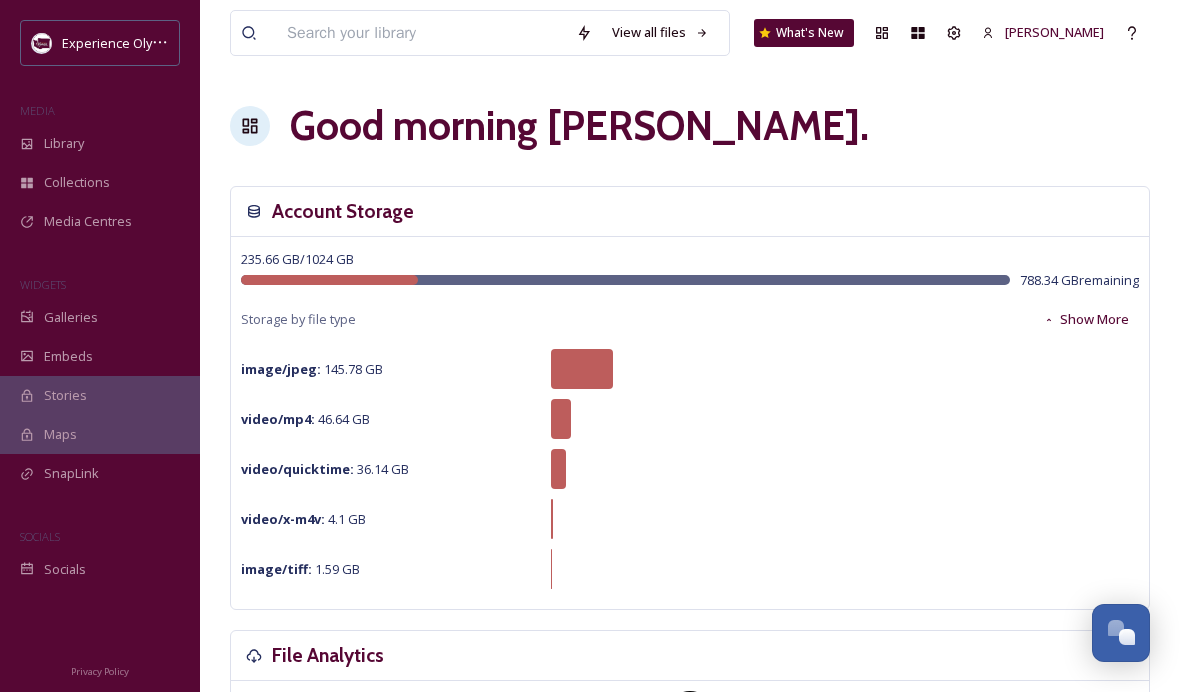 click on "Media Centres" at bounding box center (88, 221) 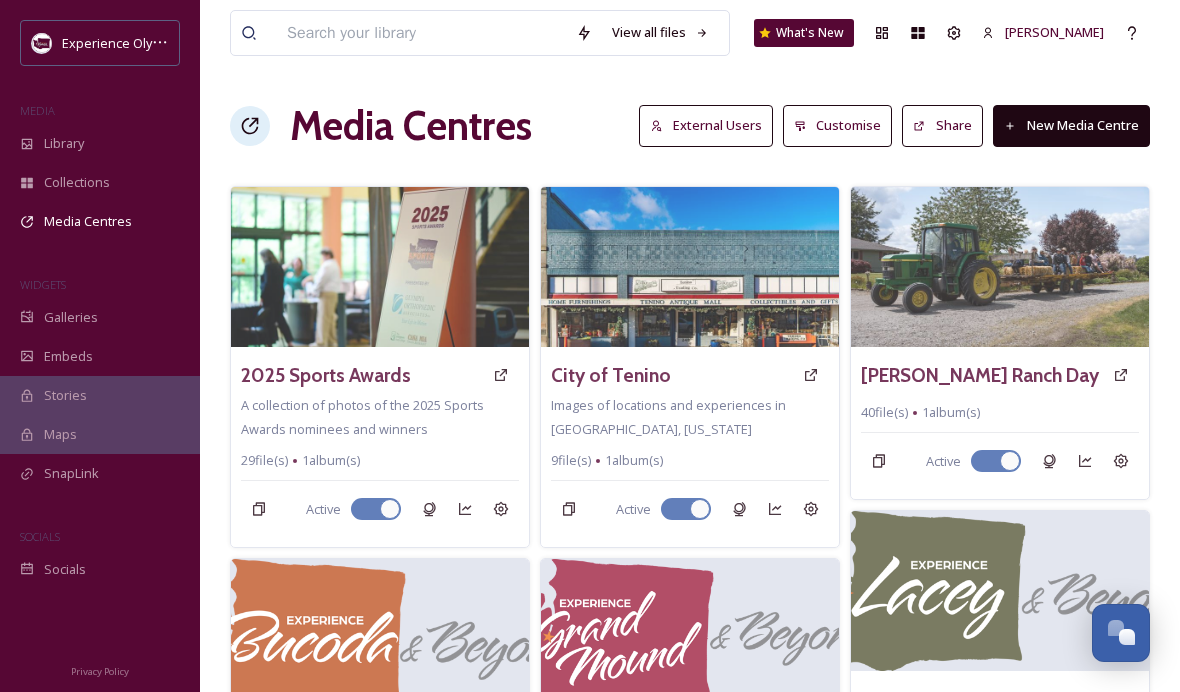 click on "Media Centres" at bounding box center [100, 221] 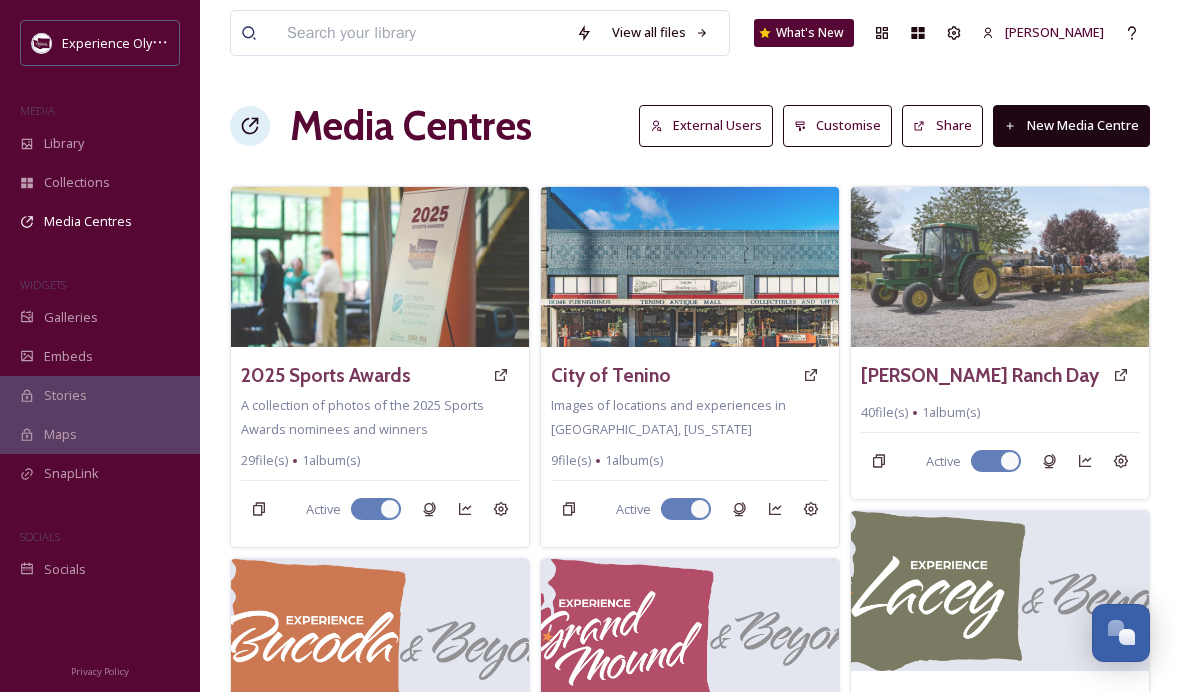 click on "Media Centres" at bounding box center (88, 221) 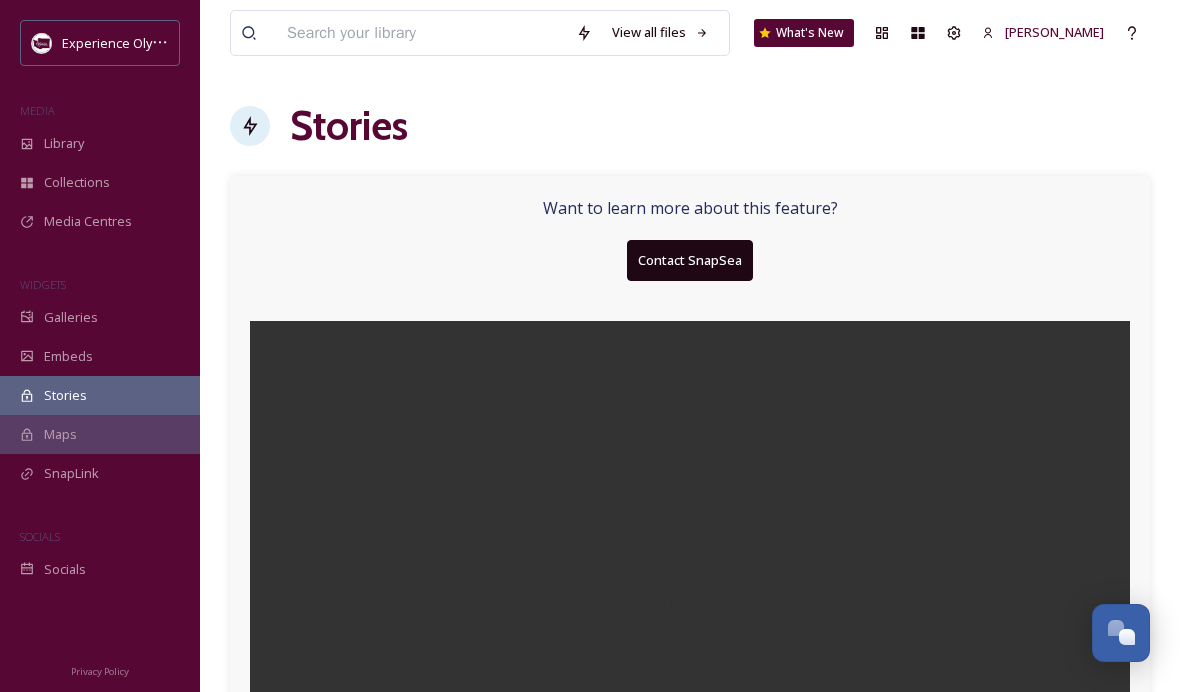 click 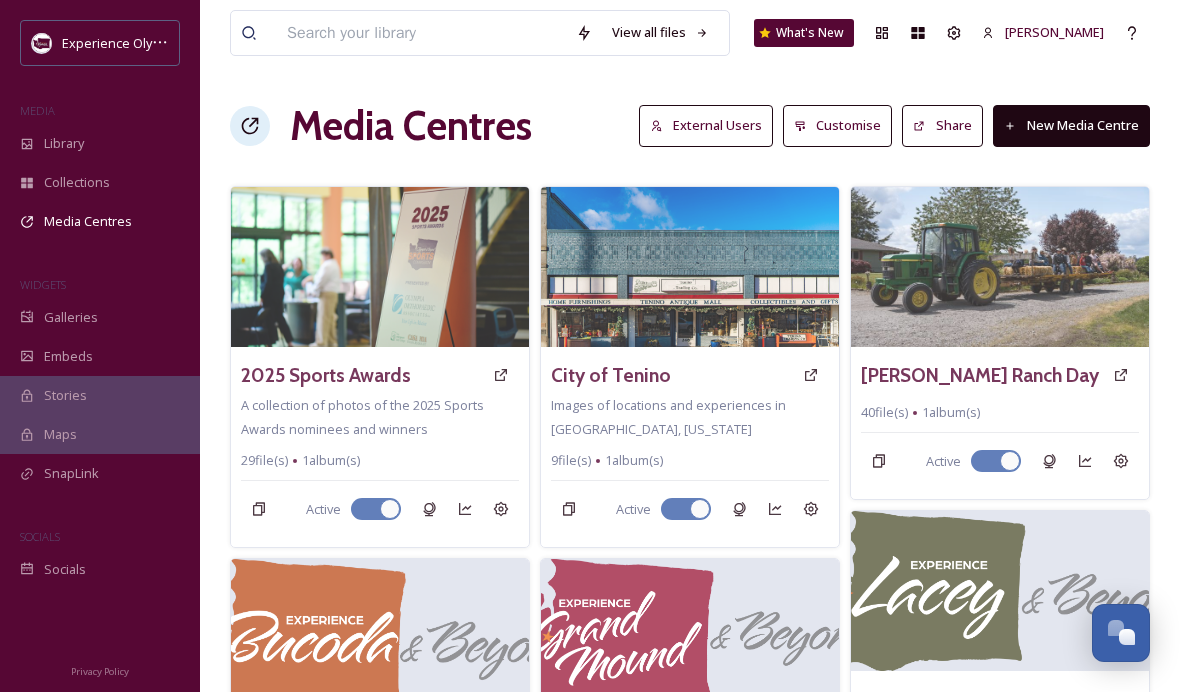 click on "Experience Olympia  MEDIA Library Collections Media Centres WIDGETS Galleries Embeds Stories Maps SnapLink SOCIALS Socials" at bounding box center [100, 304] 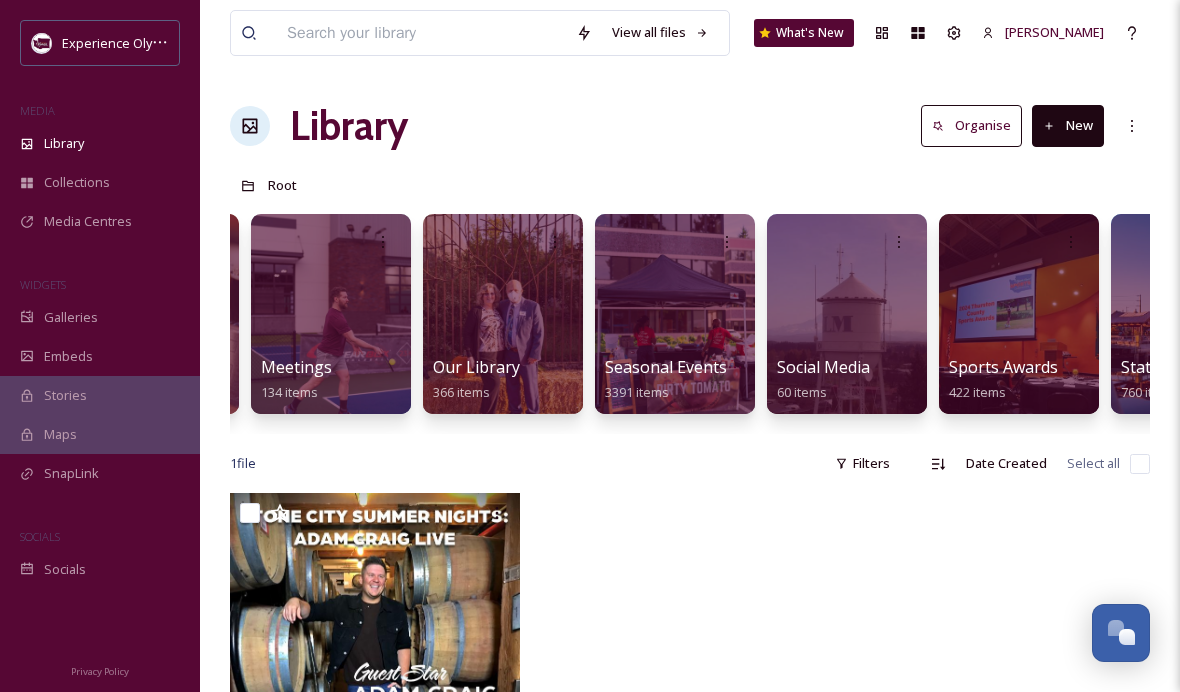 scroll, scrollTop: 0, scrollLeft: 503, axis: horizontal 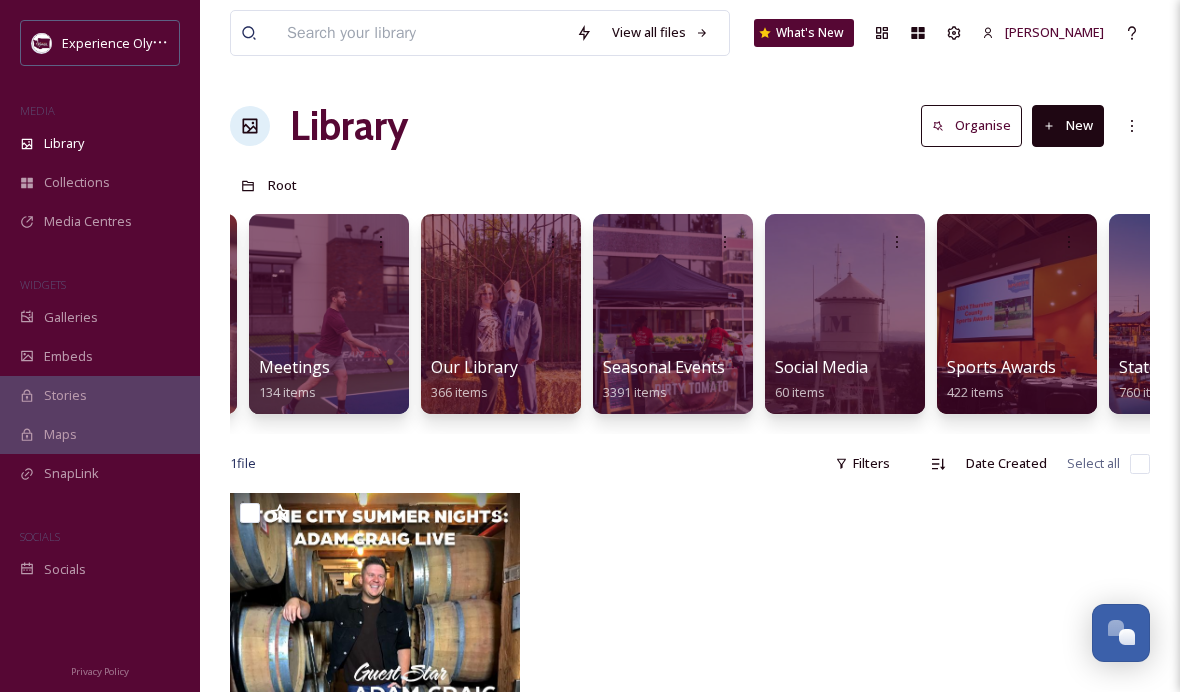 click on "Seasonal Events & Activities" at bounding box center [706, 367] 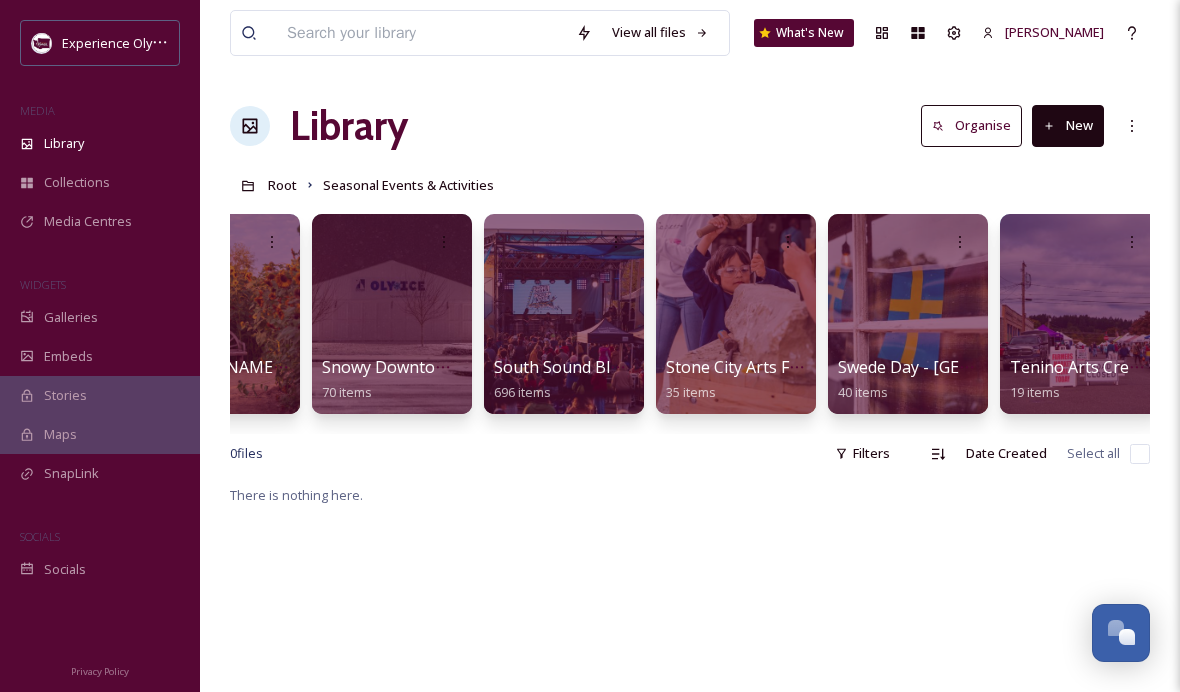 scroll, scrollTop: 0, scrollLeft: 5426, axis: horizontal 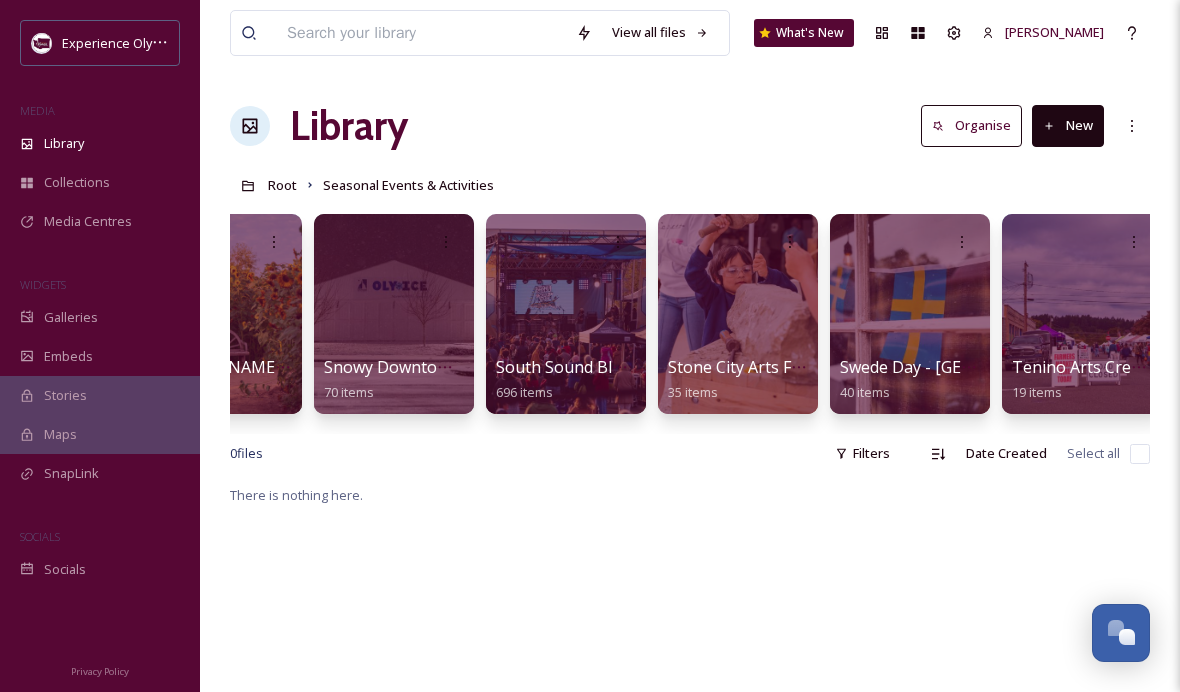 click at bounding box center (910, 314) 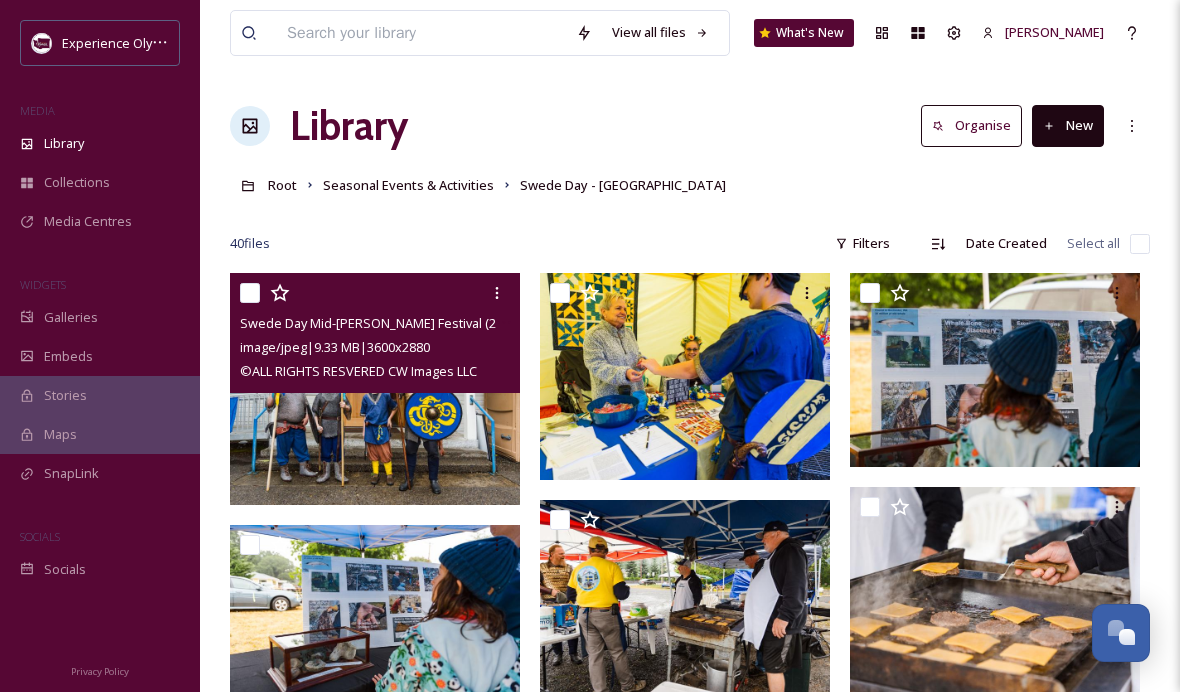 click at bounding box center (375, 389) 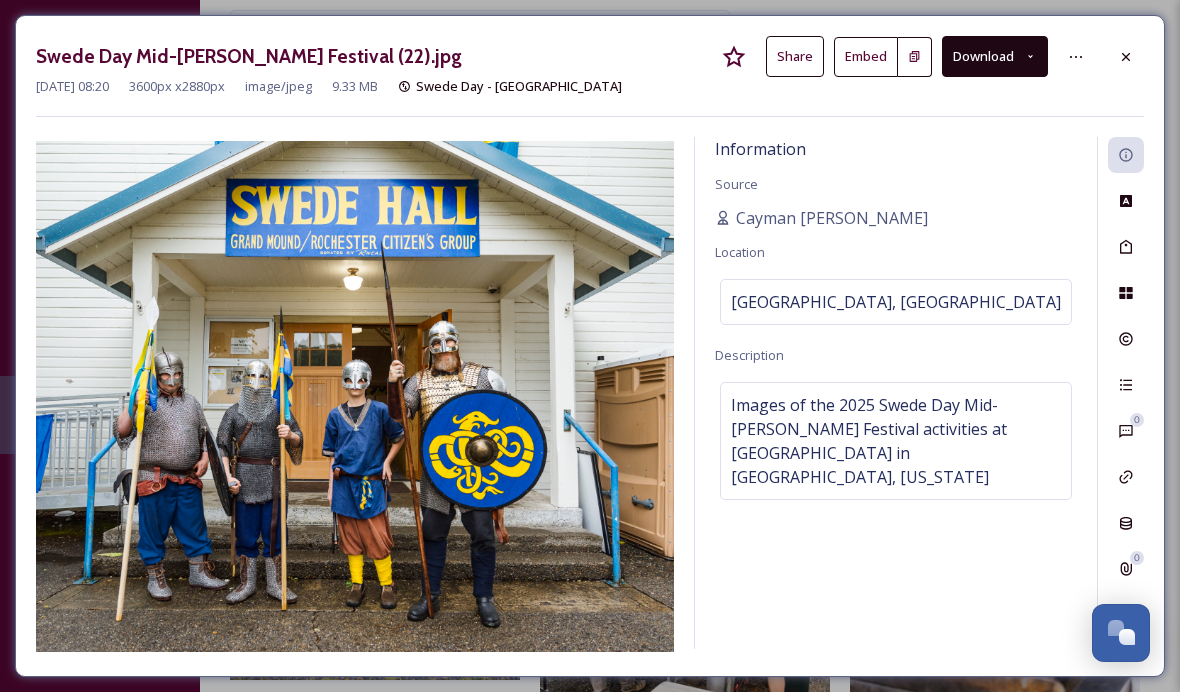 click at bounding box center [1126, 293] 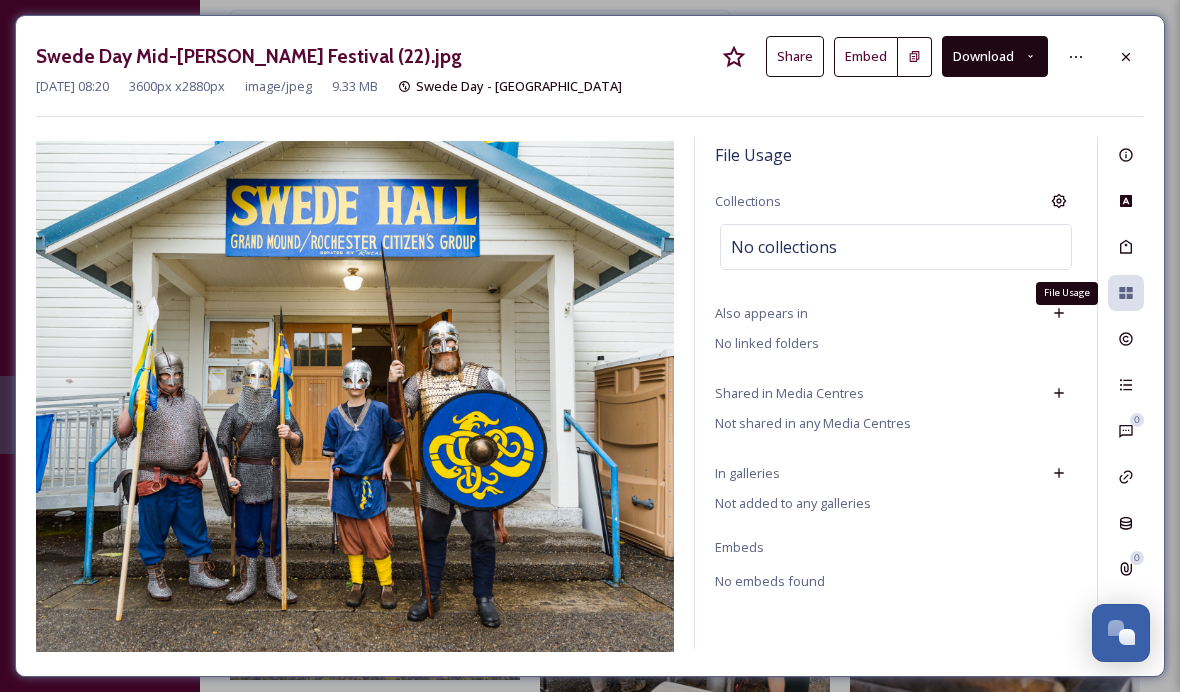 click at bounding box center [1126, 339] 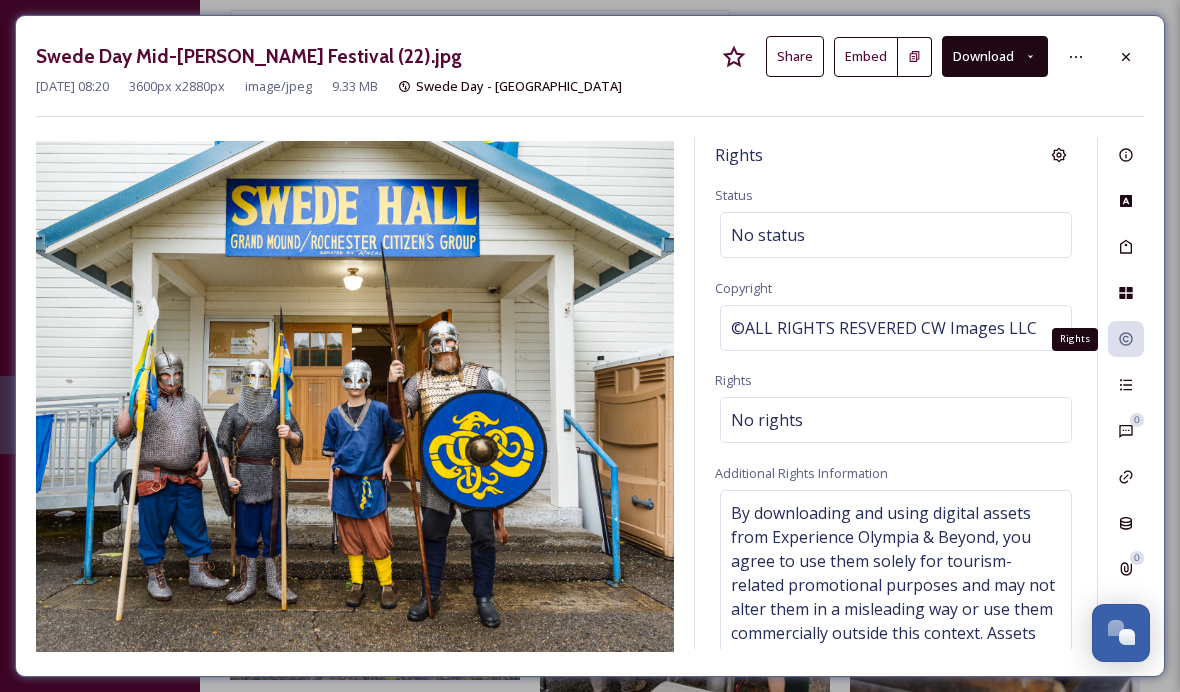click at bounding box center (1126, 293) 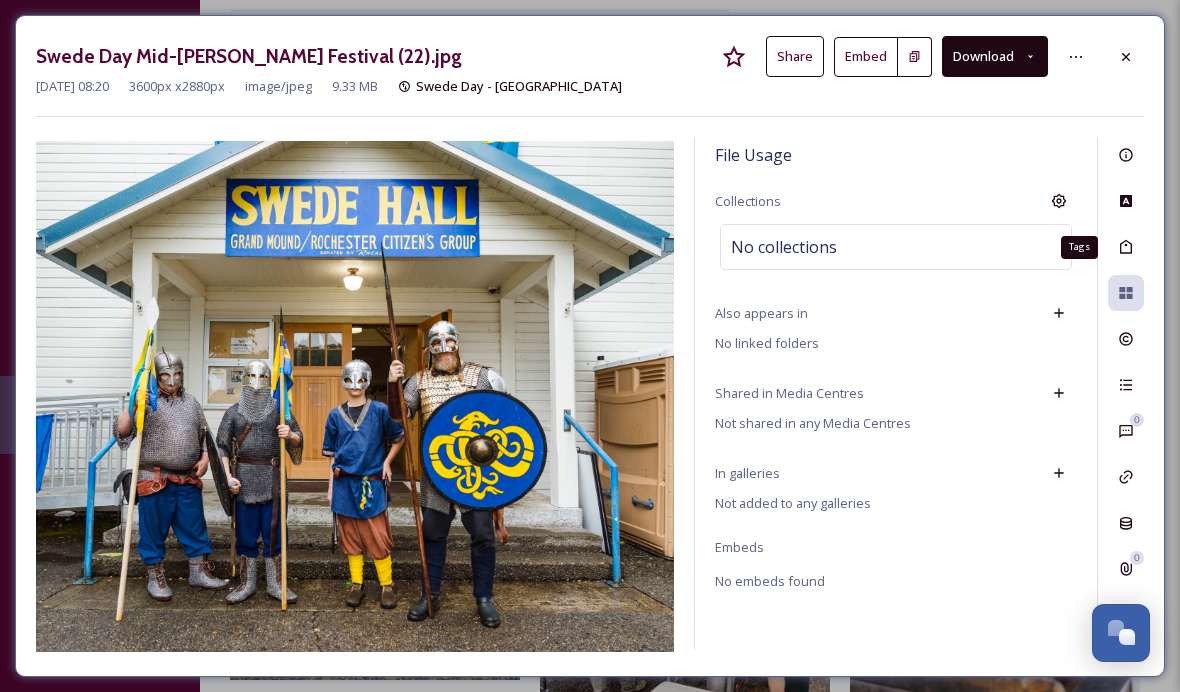 click on "Tags" at bounding box center (1126, 247) 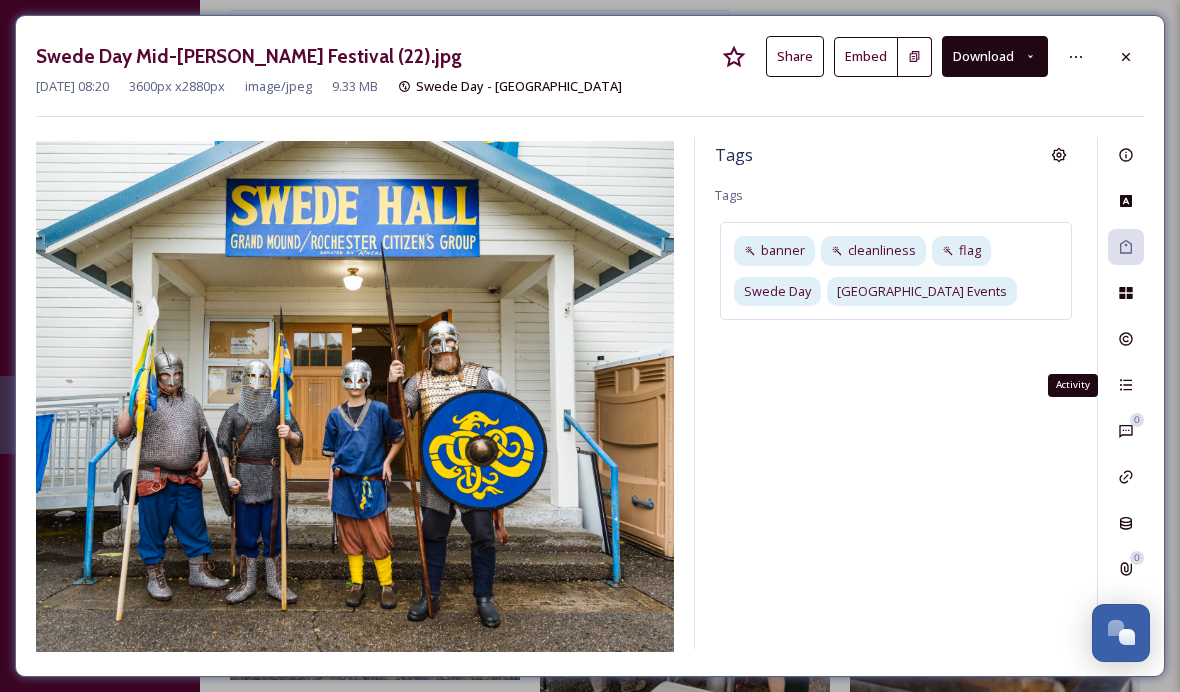 click on "Activity" at bounding box center (1126, 385) 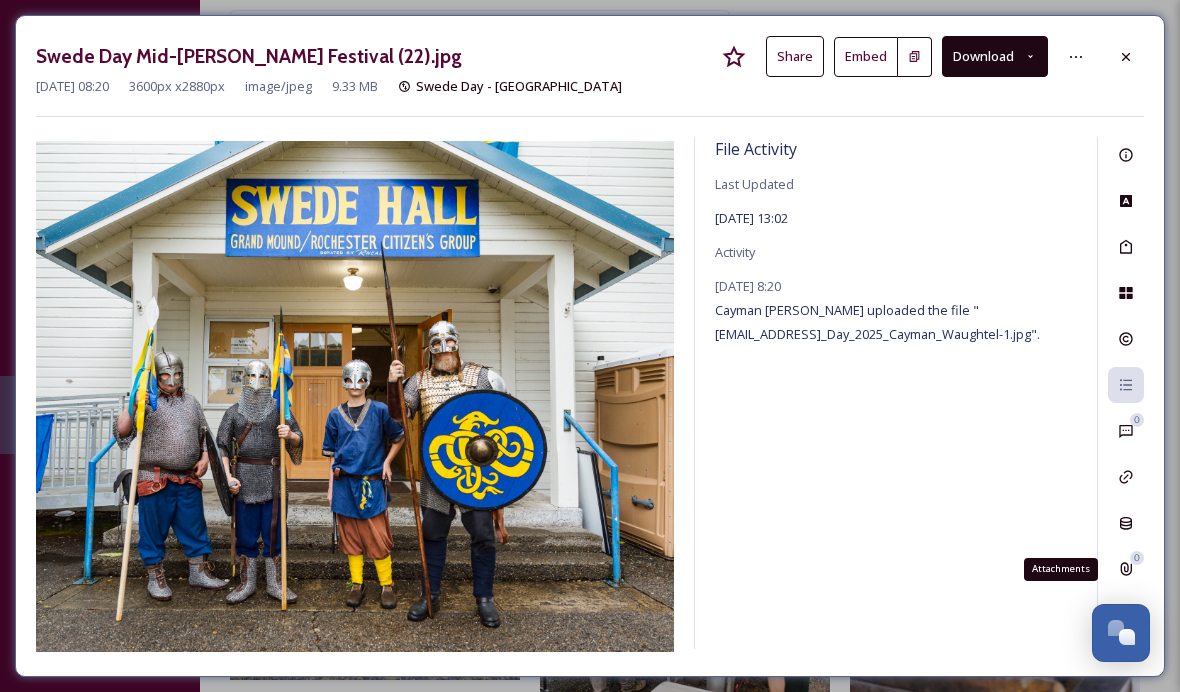 click on "0 Attachments" at bounding box center (1126, 569) 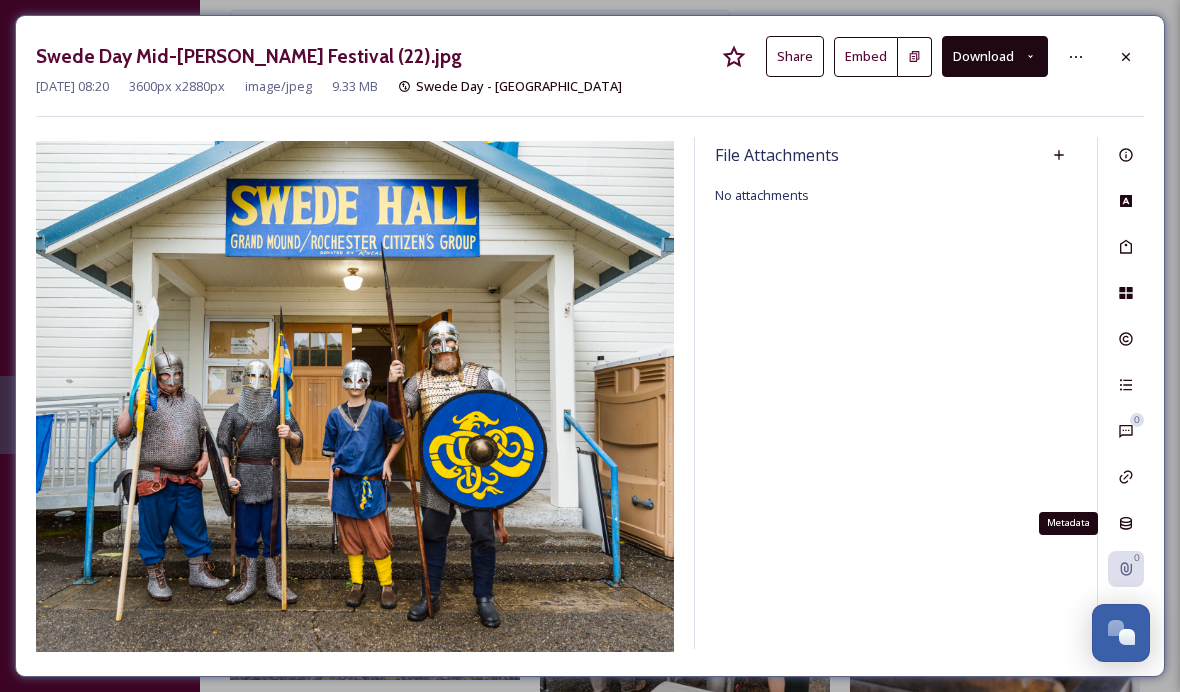 click on "Metadata" at bounding box center (1126, 523) 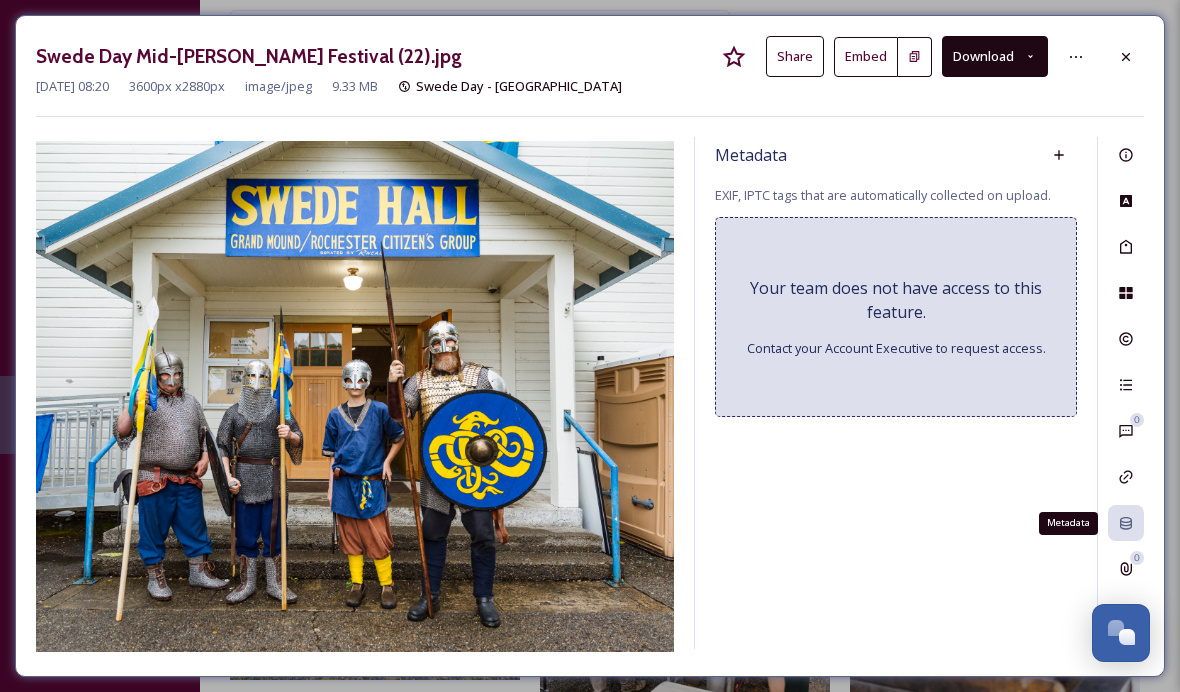 click on "Metadata EXIF, IPTC tags that are automatically collected on upload. Your team does not have access to this feature. Contact your Account Executive to request access." at bounding box center (896, 393) 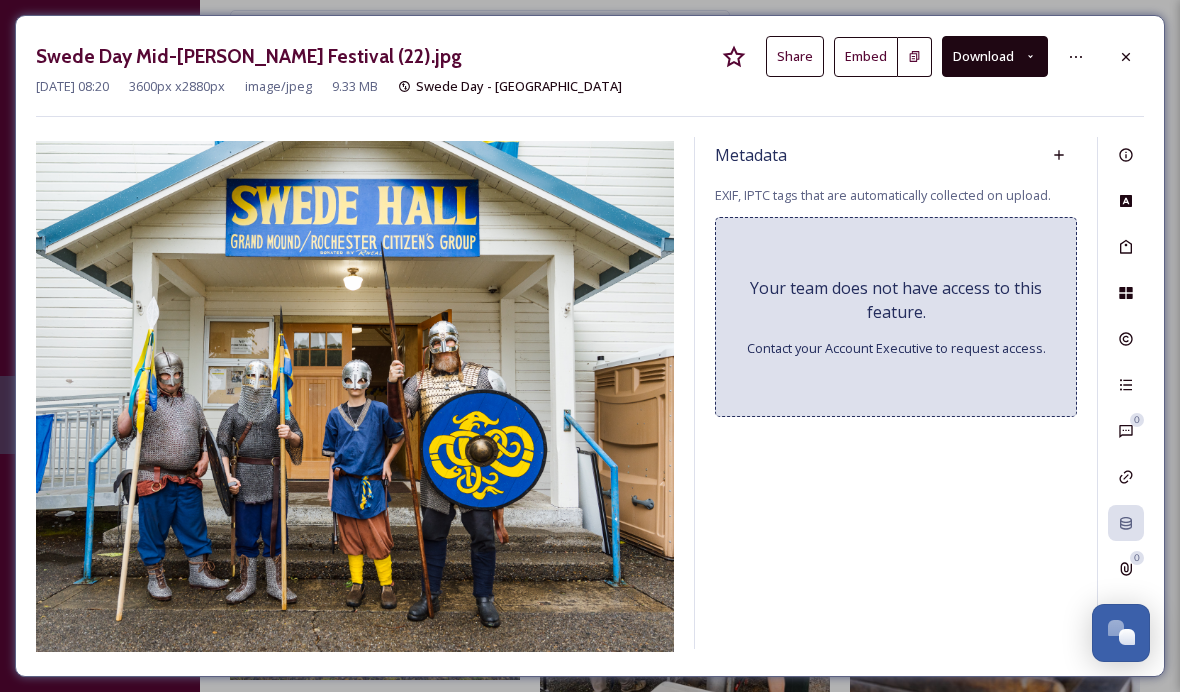 click on "Swede Day Mid-[PERSON_NAME] Festival (22).jpg Share Embed Download [DATE] 08:20 3600 px x  2880 px image/jpeg 9.33 MB Swede Day - Rochester Metadata EXIF, IPTC tags that are automatically collected on upload. Your team does not have access to this feature. Contact your Account Executive to request access. 0 0" at bounding box center [590, 346] 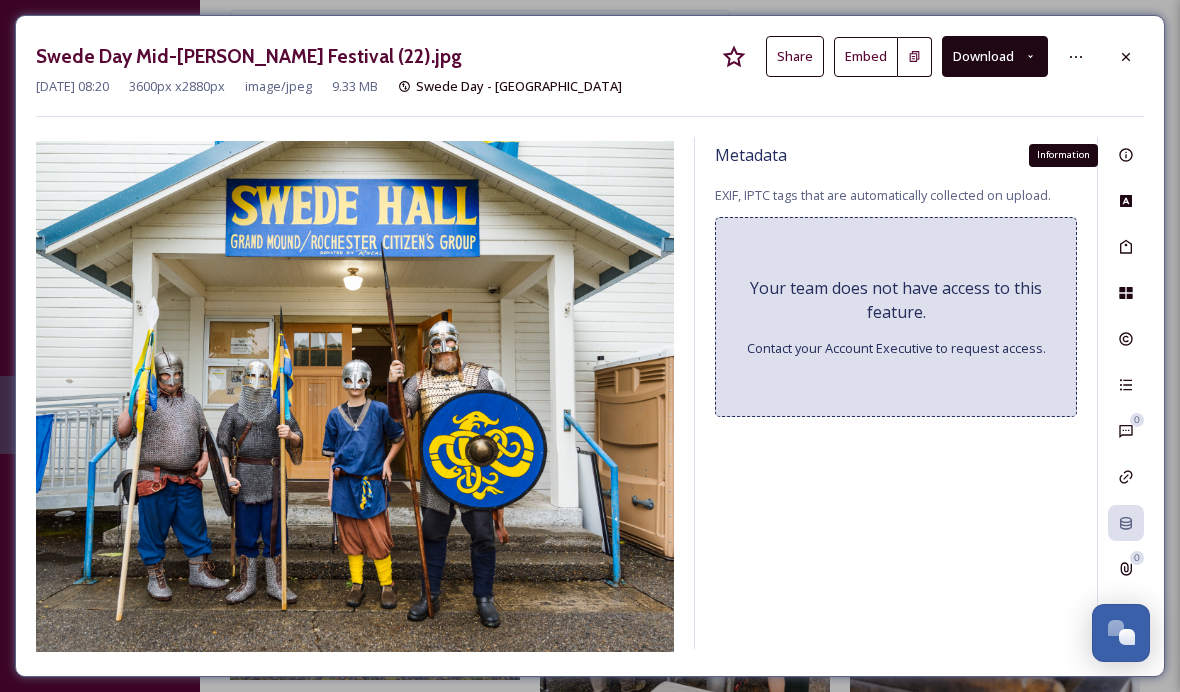 click on "Information" at bounding box center (1126, 155) 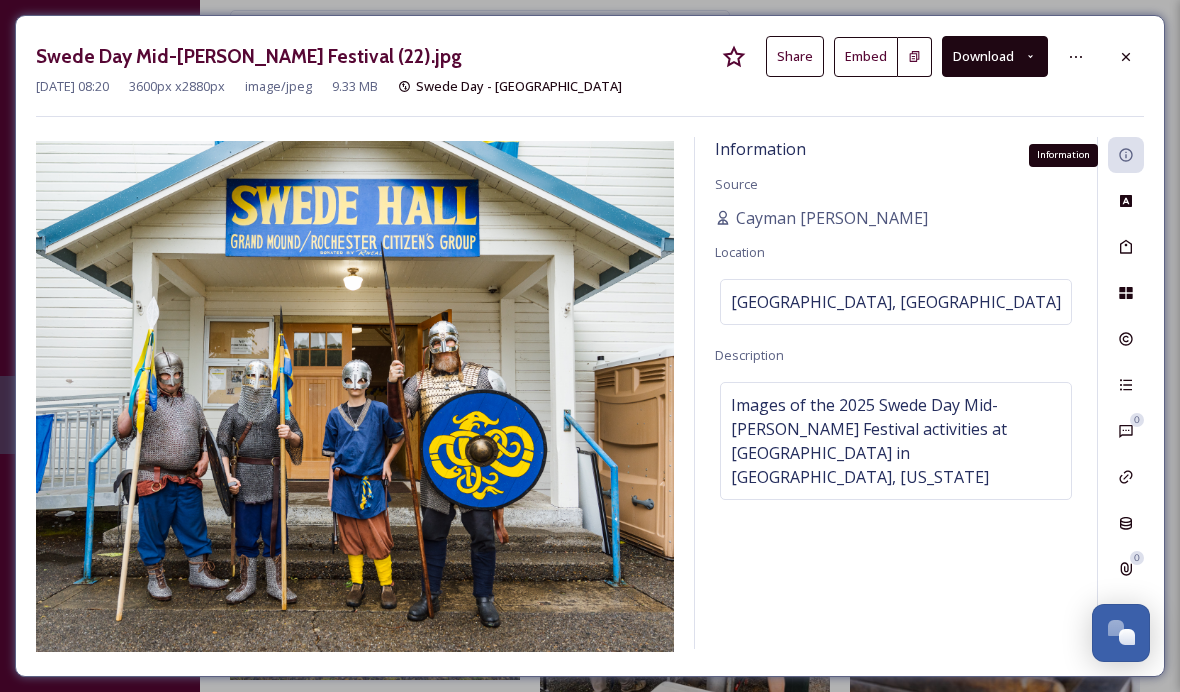 click on "Swede Day Mid-[PERSON_NAME] Festival (22).jpg Share Embed Download [DATE] 08:20 3600 px x  2880 px image/jpeg 9.33 MB Swede Day - [GEOGRAPHIC_DATA] Information Source Cayman [PERSON_NAME] Location [GEOGRAPHIC_DATA], [GEOGRAPHIC_DATA] Description Images of the 2025 Swede Day Mid-[PERSON_NAME] Festival activities at [GEOGRAPHIC_DATA] in [GEOGRAPHIC_DATA], [US_STATE] Information 0 0" at bounding box center (590, 346) 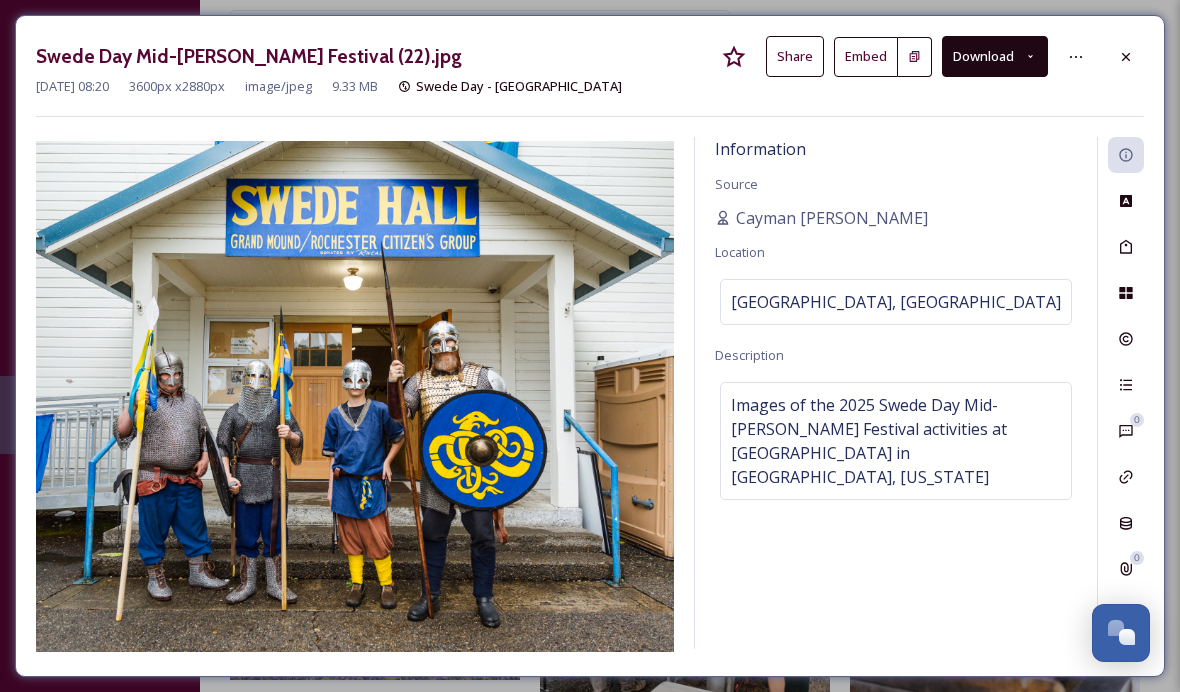 click on "Swede Day Mid-[PERSON_NAME] Festival (22).jpg Share Embed Download [DATE] 08:20 3600 px x  2880 px image/jpeg 9.33 MB Swede Day - [GEOGRAPHIC_DATA] Information Source Cayman [PERSON_NAME] Location [GEOGRAPHIC_DATA], [GEOGRAPHIC_DATA] Description Images of the 2025 Swede Day Mid-[PERSON_NAME] Festival activities at [GEOGRAPHIC_DATA] in [GEOGRAPHIC_DATA], [US_STATE] 0 0" at bounding box center [590, 346] 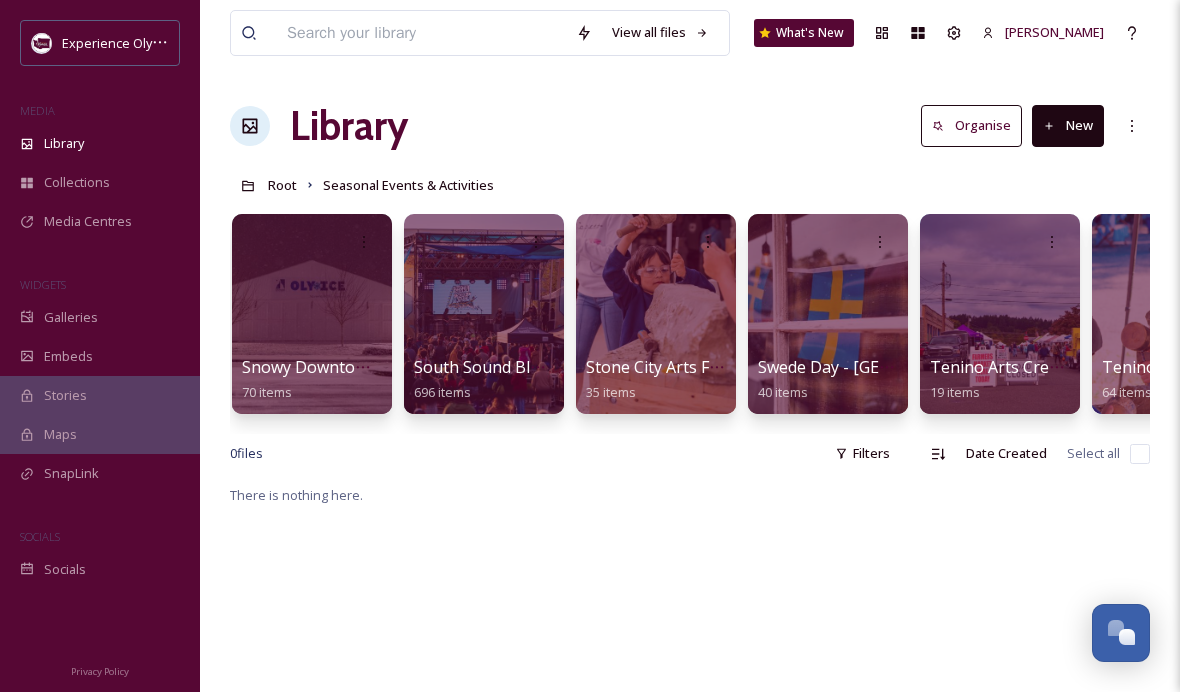 scroll, scrollTop: 0, scrollLeft: 5505, axis: horizontal 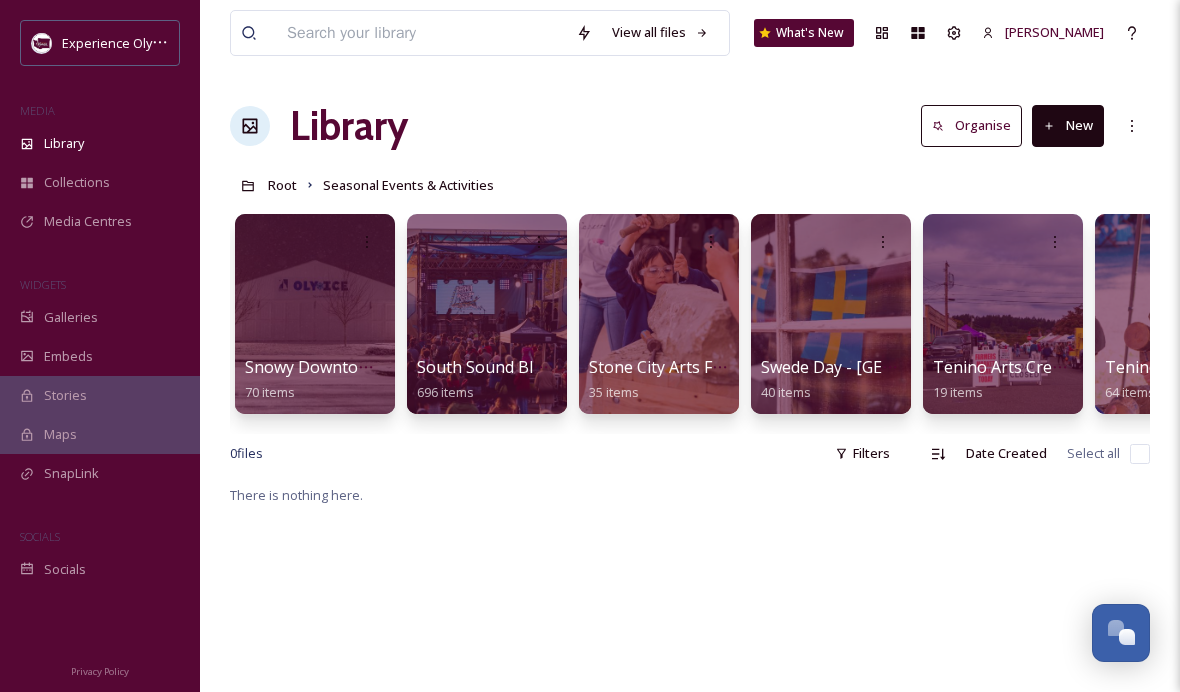 click at bounding box center [831, 242] 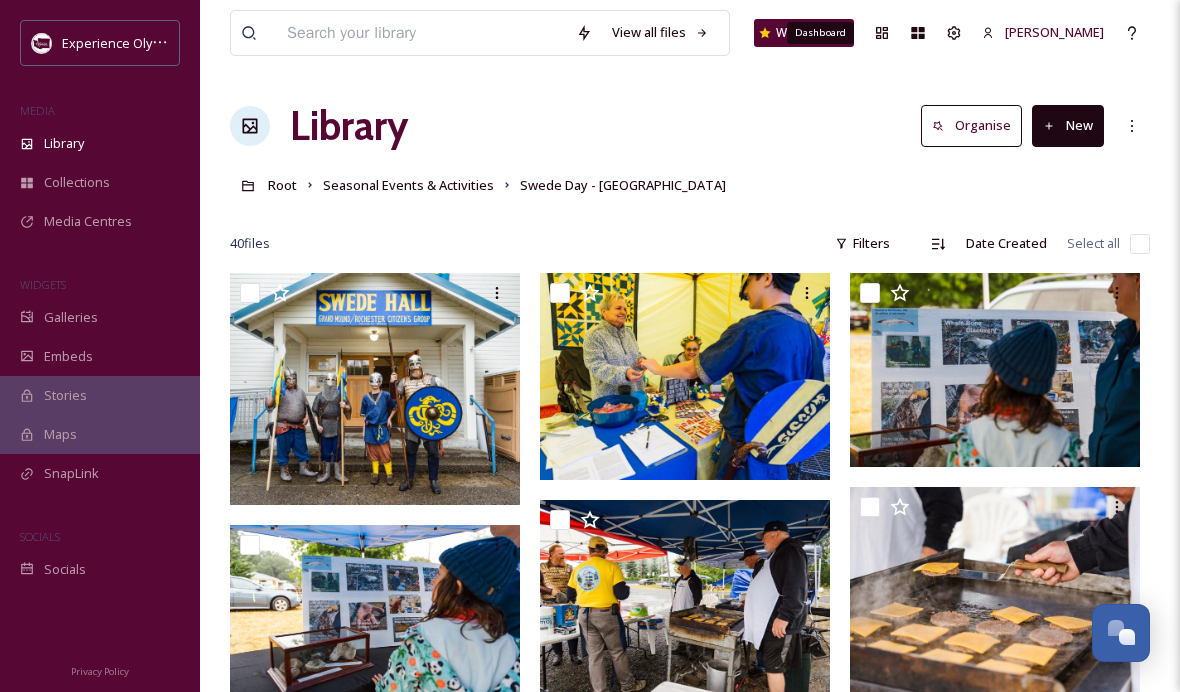 click 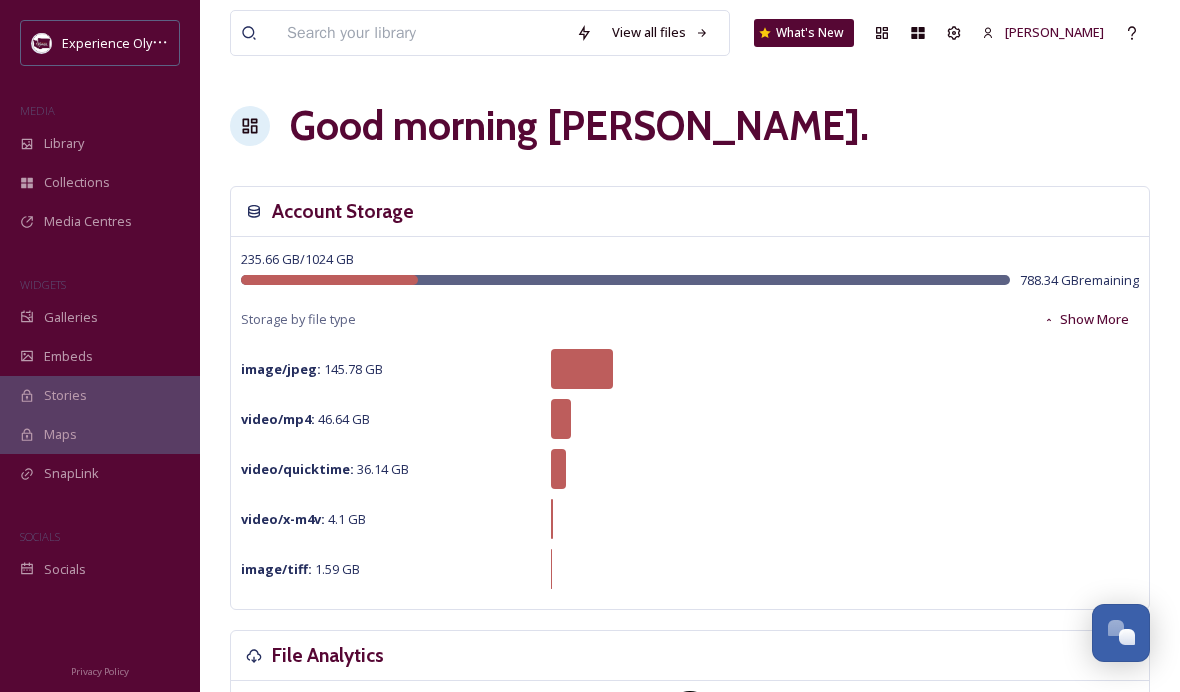 click 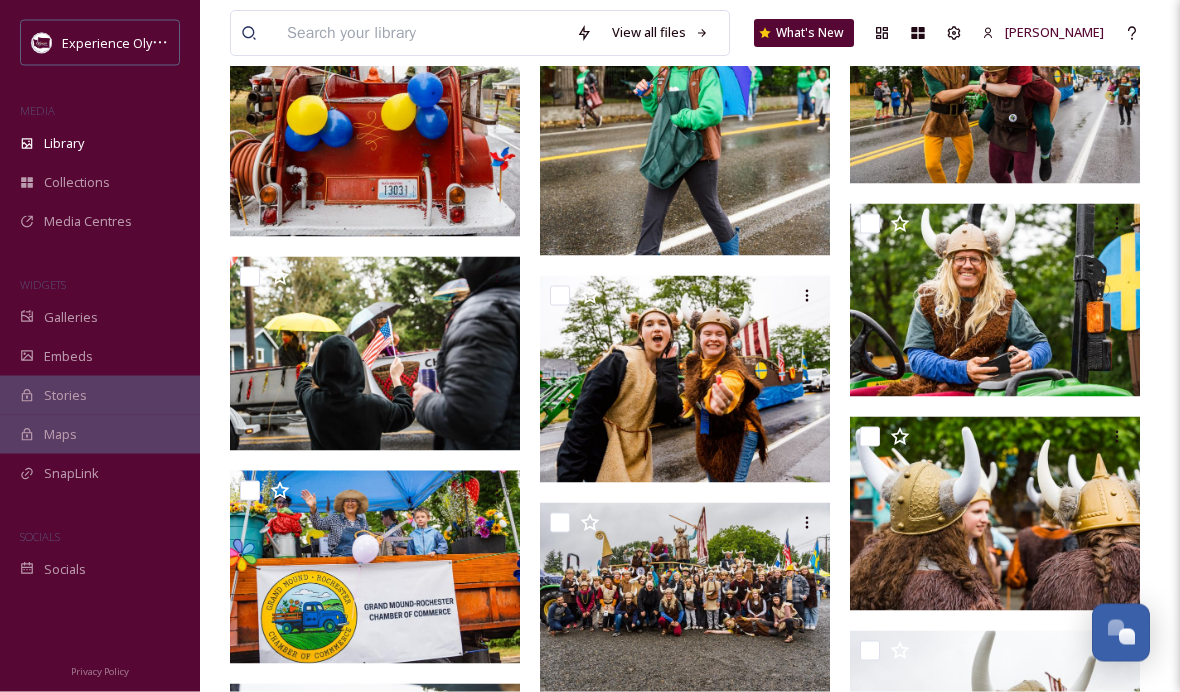 scroll, scrollTop: 1554, scrollLeft: 0, axis: vertical 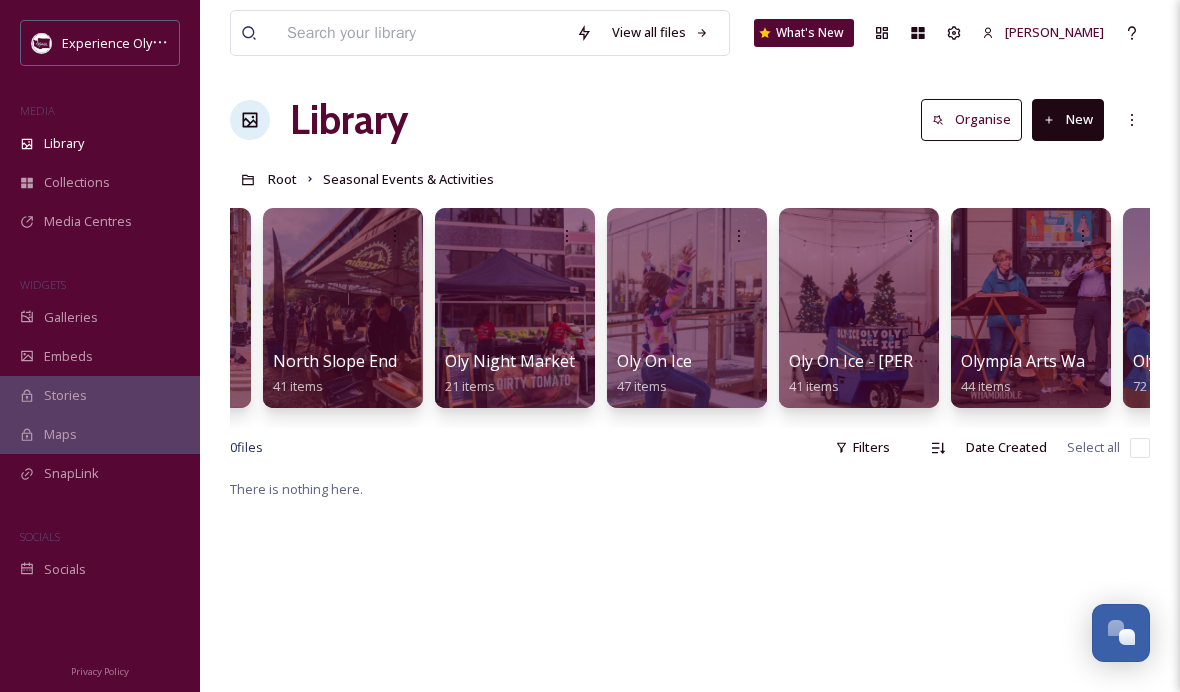 click at bounding box center (343, 308) 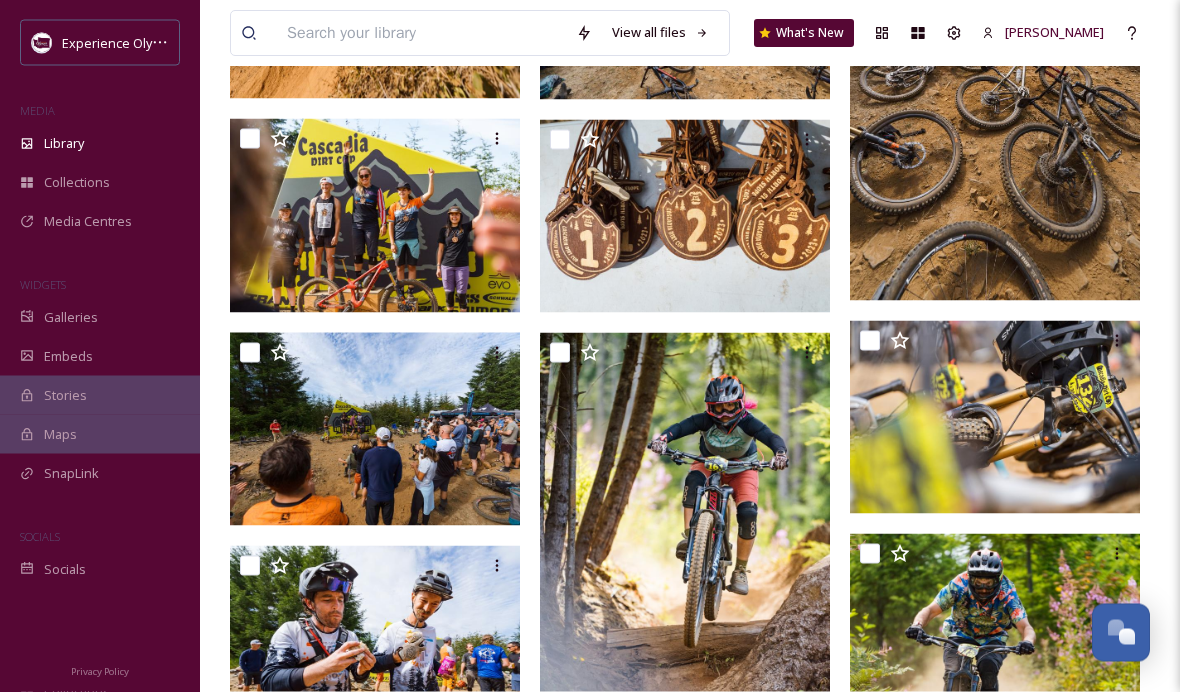 scroll, scrollTop: 1038, scrollLeft: 0, axis: vertical 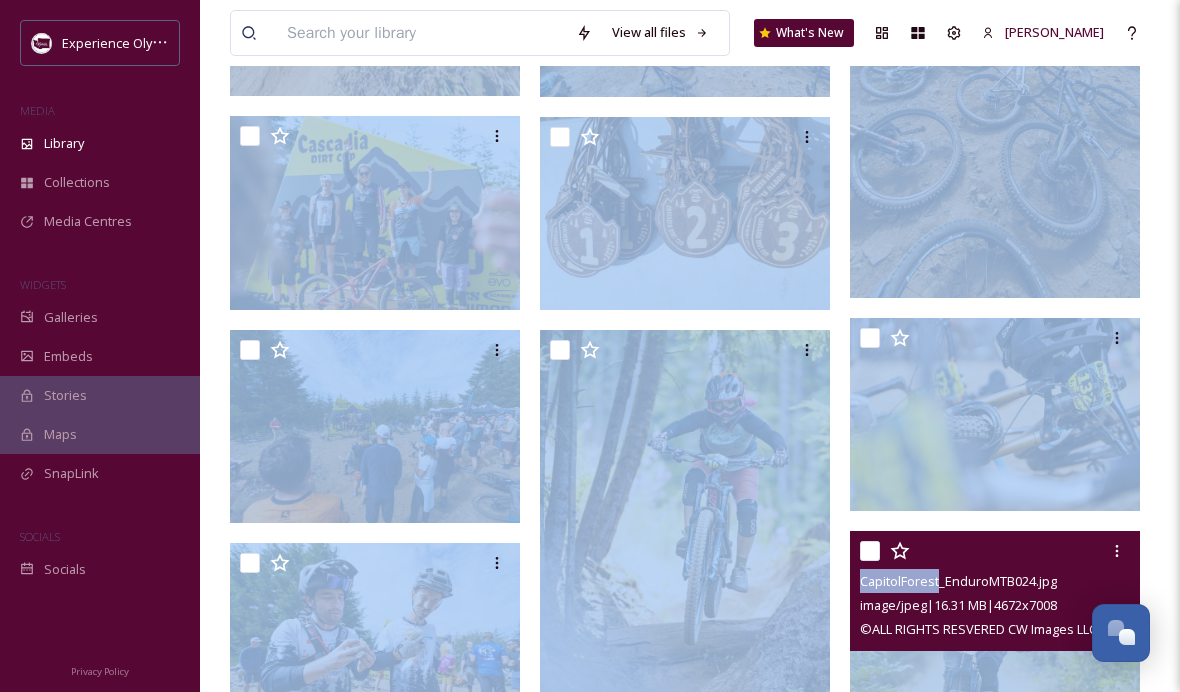 click at bounding box center (995, 80) 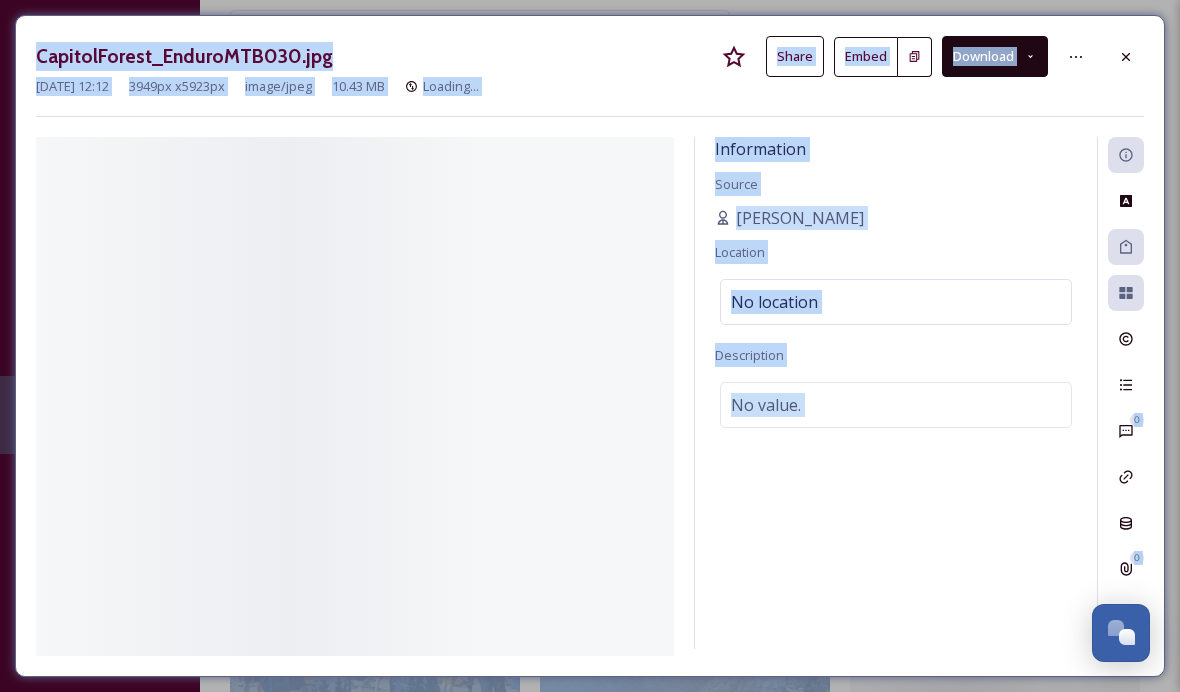 scroll, scrollTop: 1120, scrollLeft: 0, axis: vertical 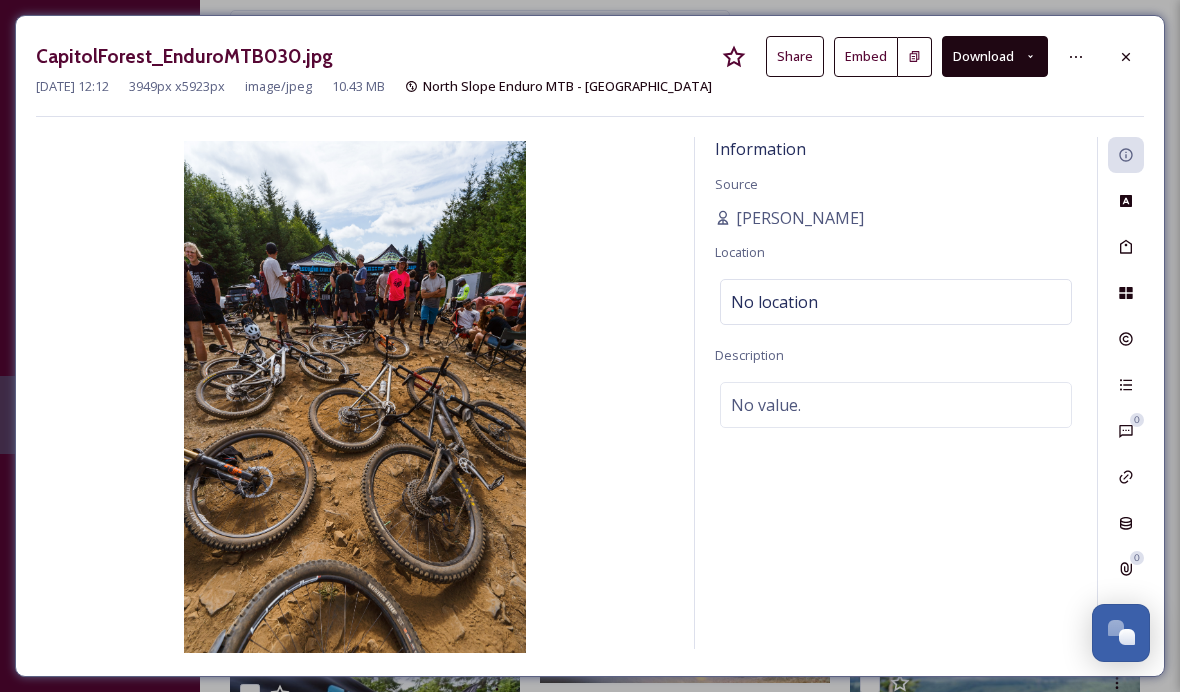 click 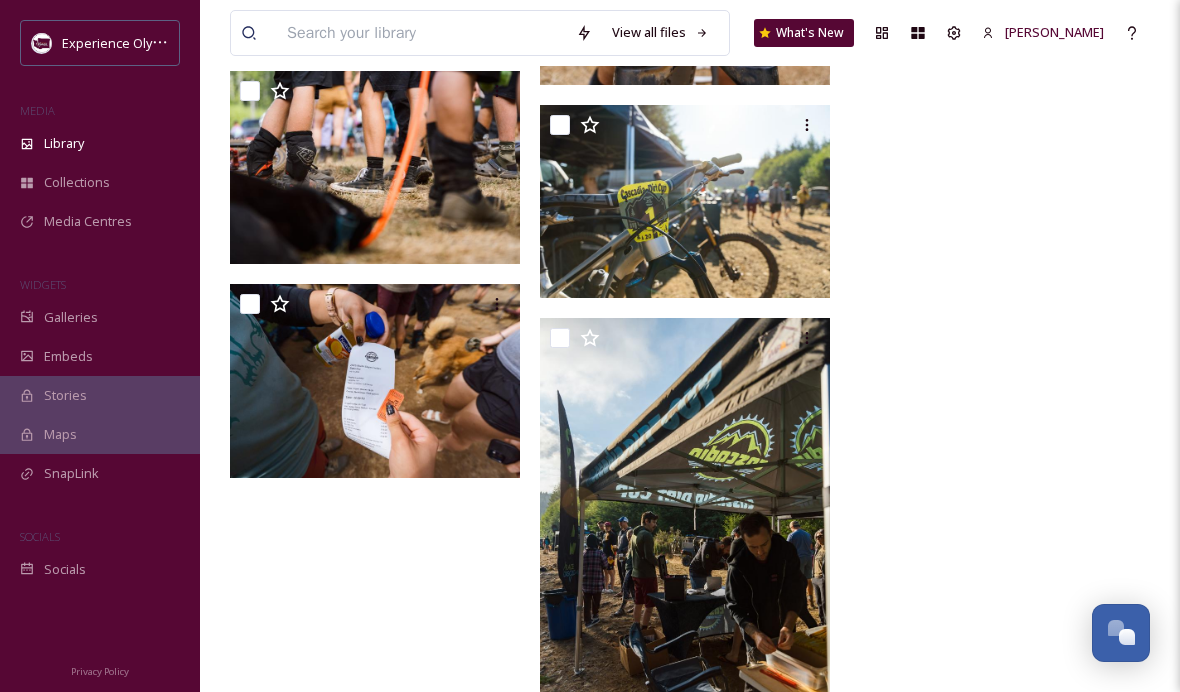 scroll, scrollTop: 3684, scrollLeft: 0, axis: vertical 